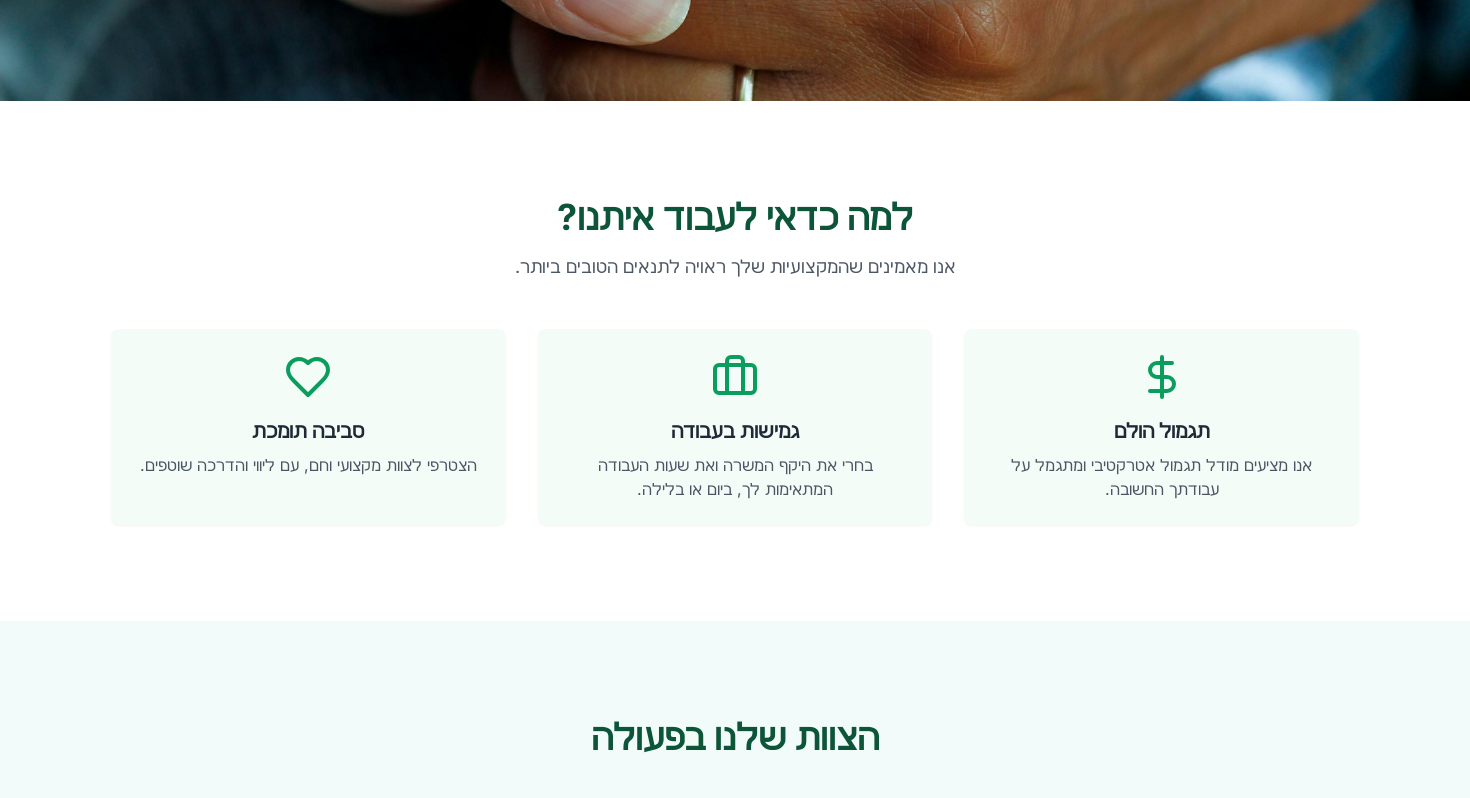 scroll, scrollTop: 468, scrollLeft: 0, axis: vertical 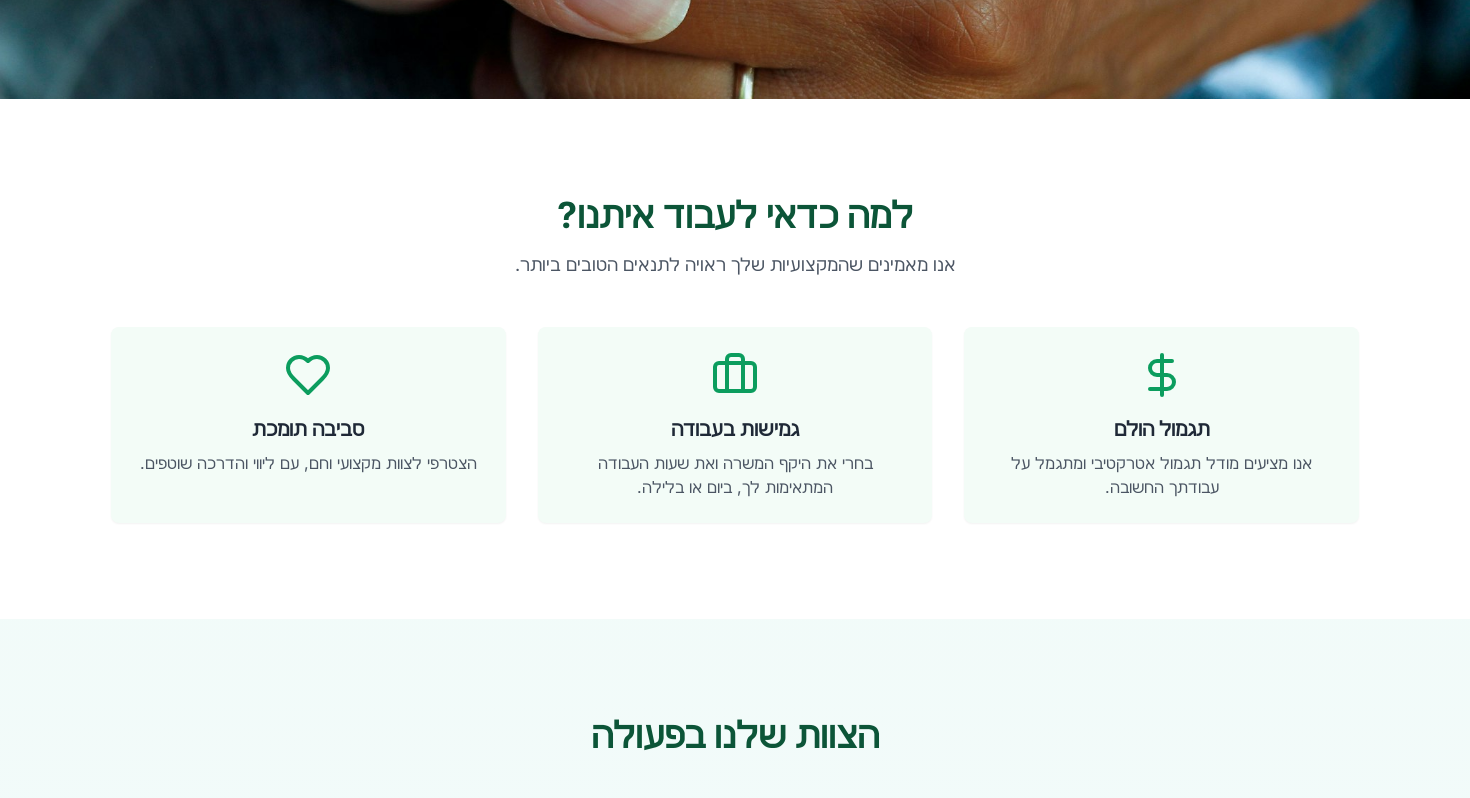 click on "תגמול הולם אנו מציעים מודל תגמול אטרקטיבי ומתגמל על עבודתך החשובה." at bounding box center [1161, 425] 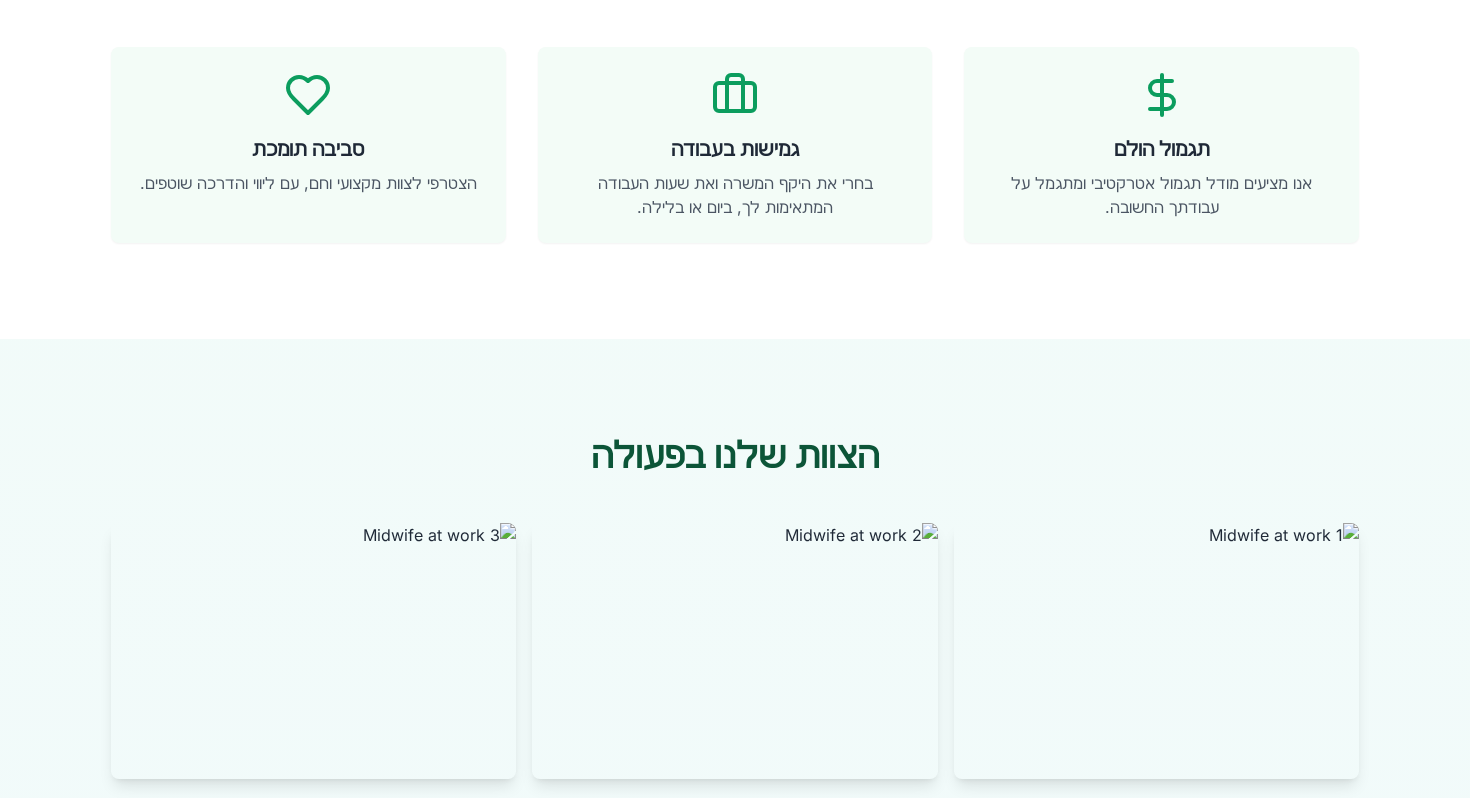 scroll, scrollTop: 625, scrollLeft: 0, axis: vertical 